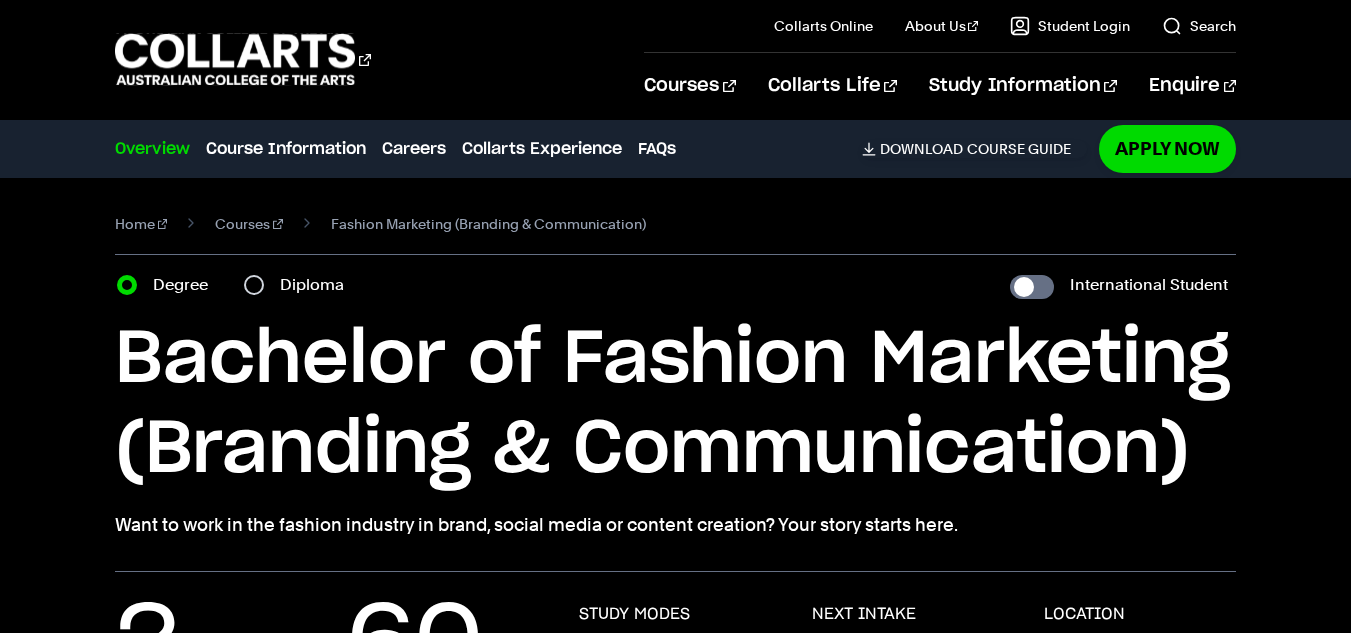 scroll, scrollTop: 402, scrollLeft: 0, axis: vertical 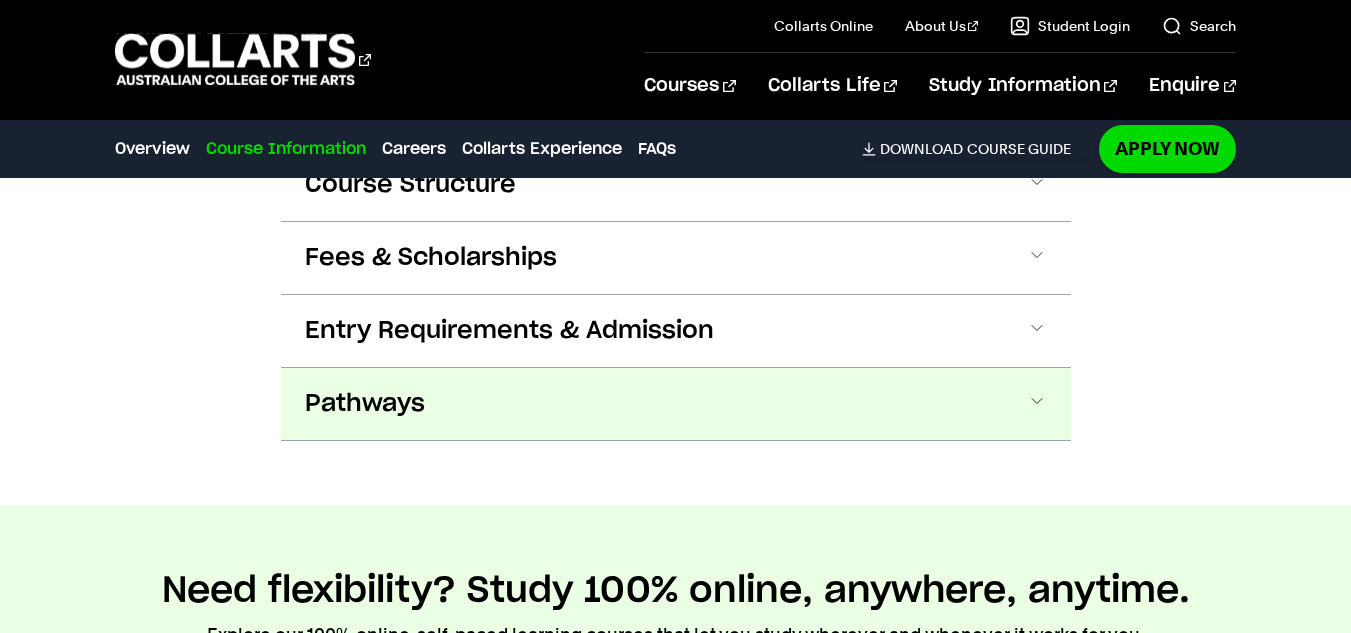 click on "Pathways" at bounding box center (676, 404) 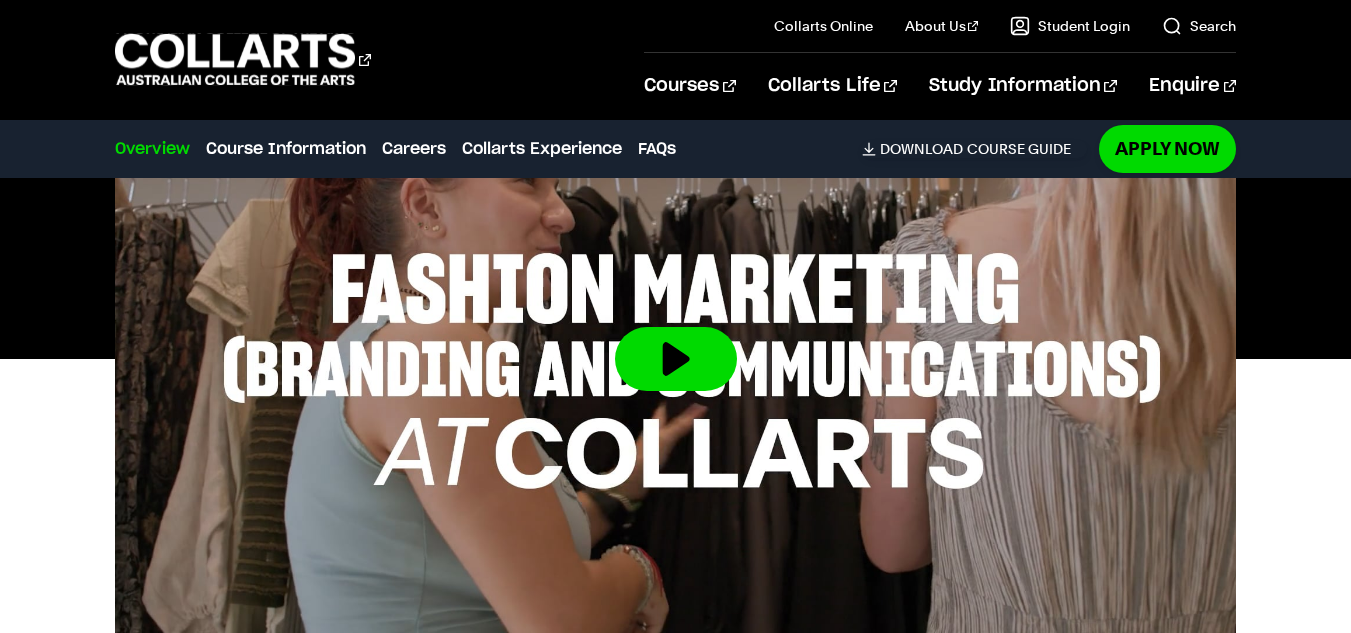 scroll, scrollTop: 742, scrollLeft: 0, axis: vertical 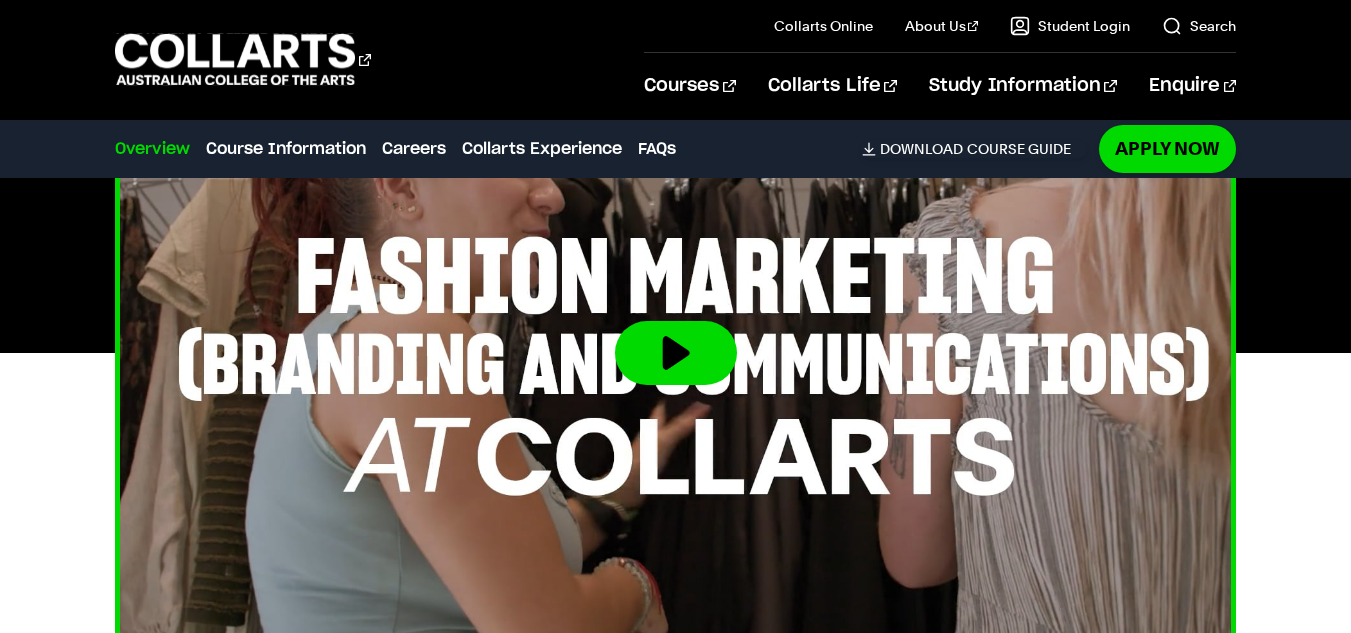 click at bounding box center (675, 353) 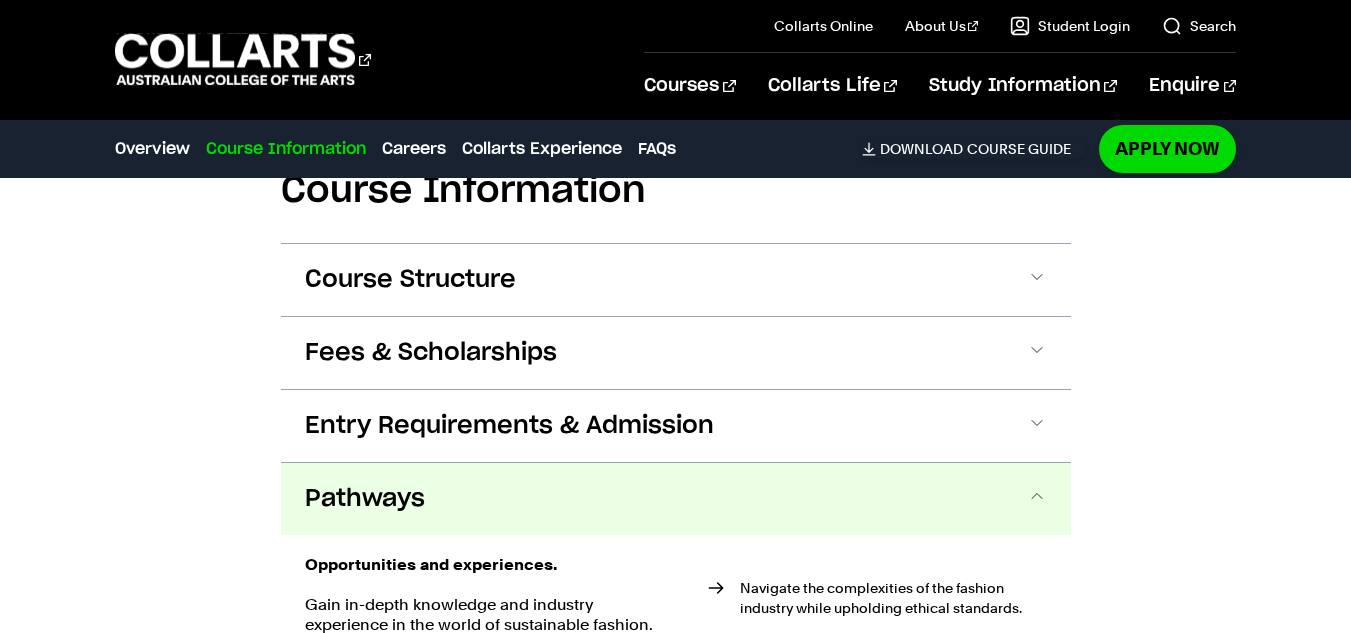 scroll, scrollTop: 2145, scrollLeft: 0, axis: vertical 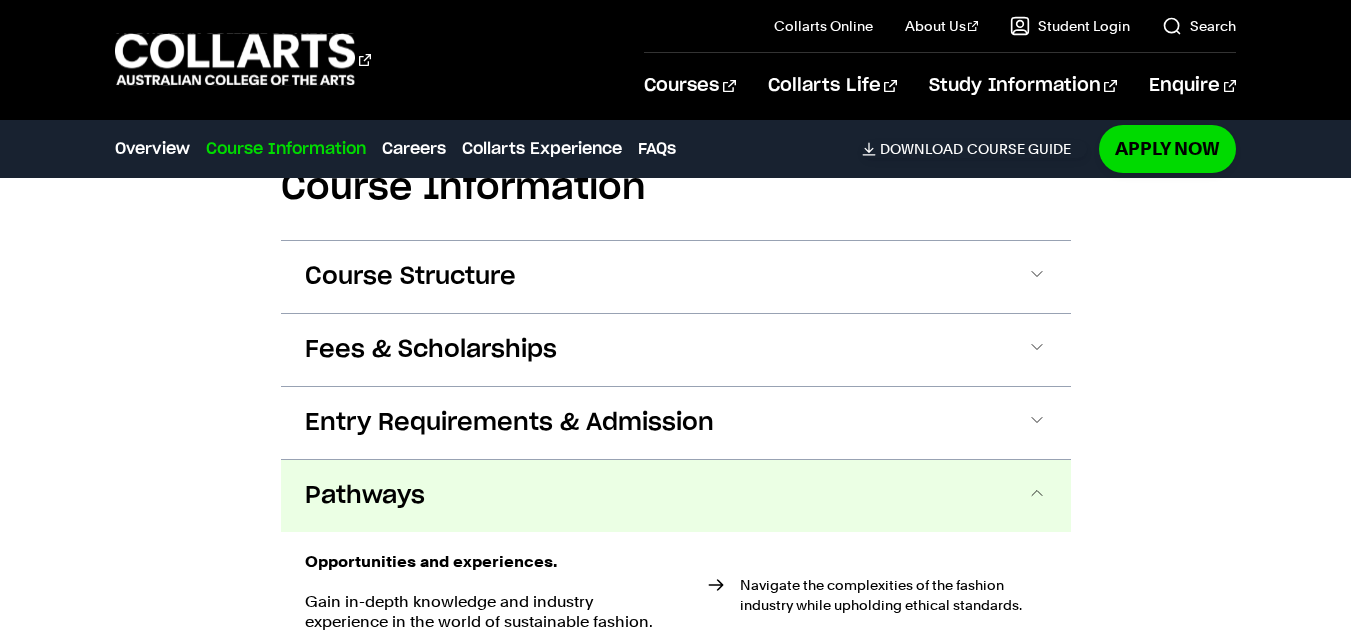 click on "Fees & Scholarships" at bounding box center (676, 350) 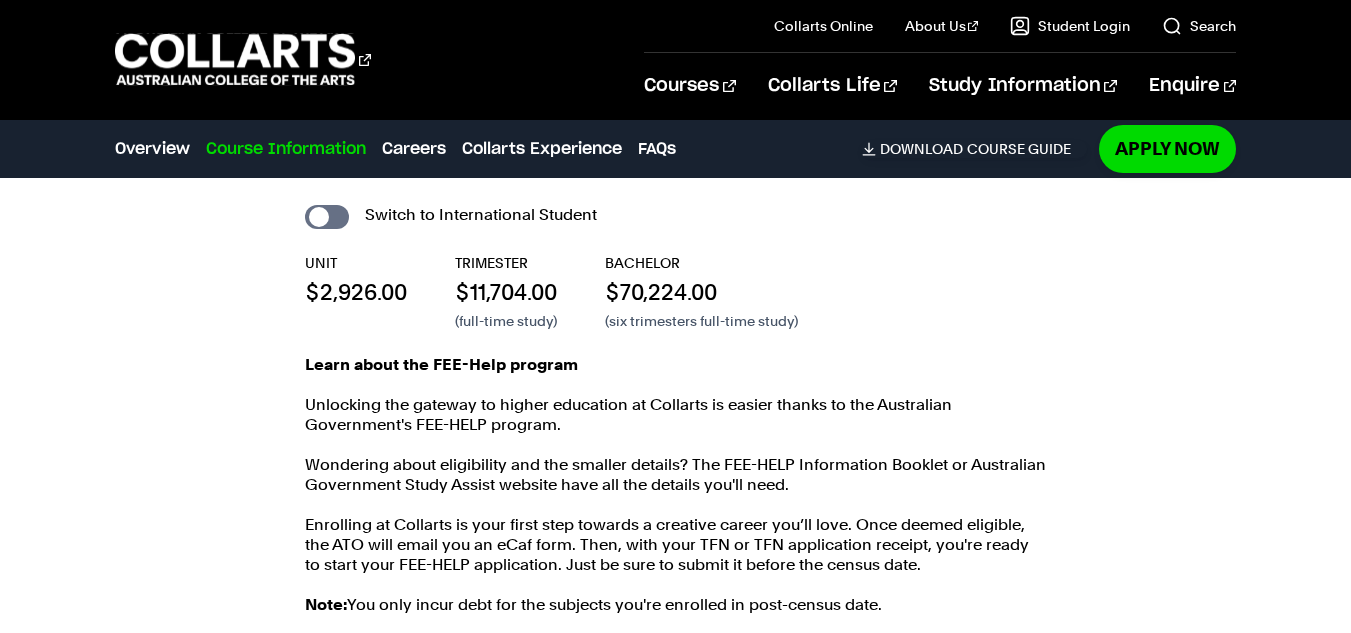 scroll, scrollTop: 2299, scrollLeft: 0, axis: vertical 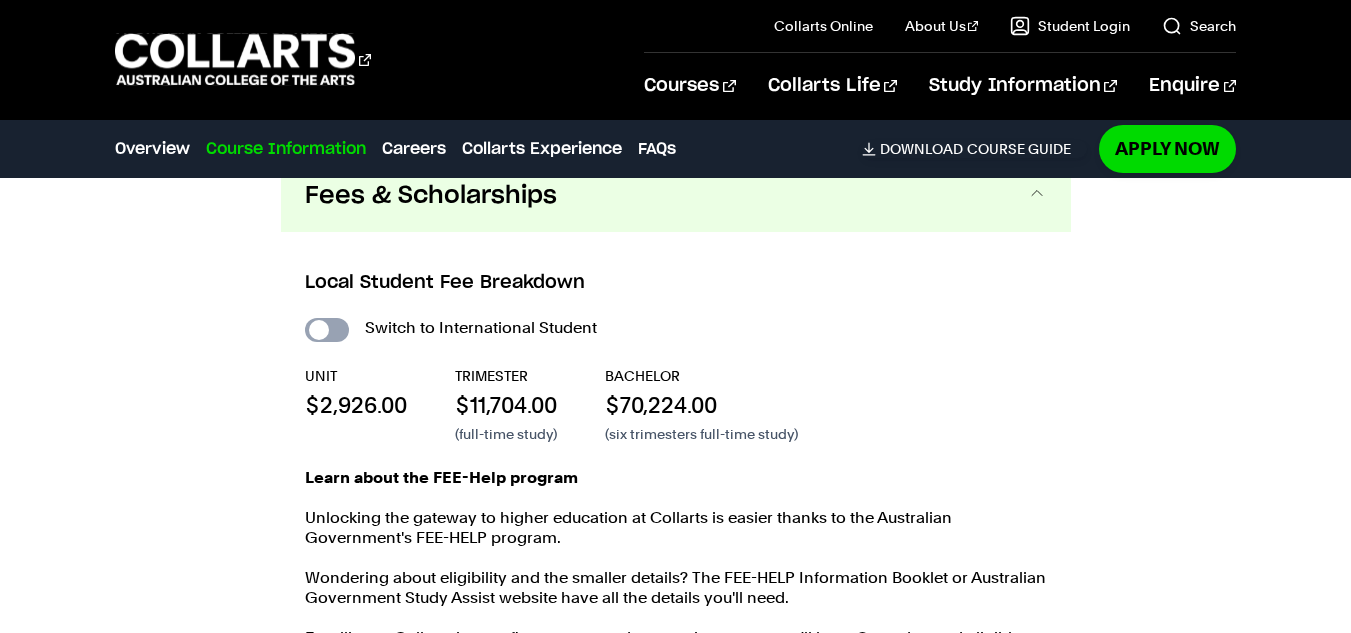 click on "International Student" at bounding box center [327, 330] 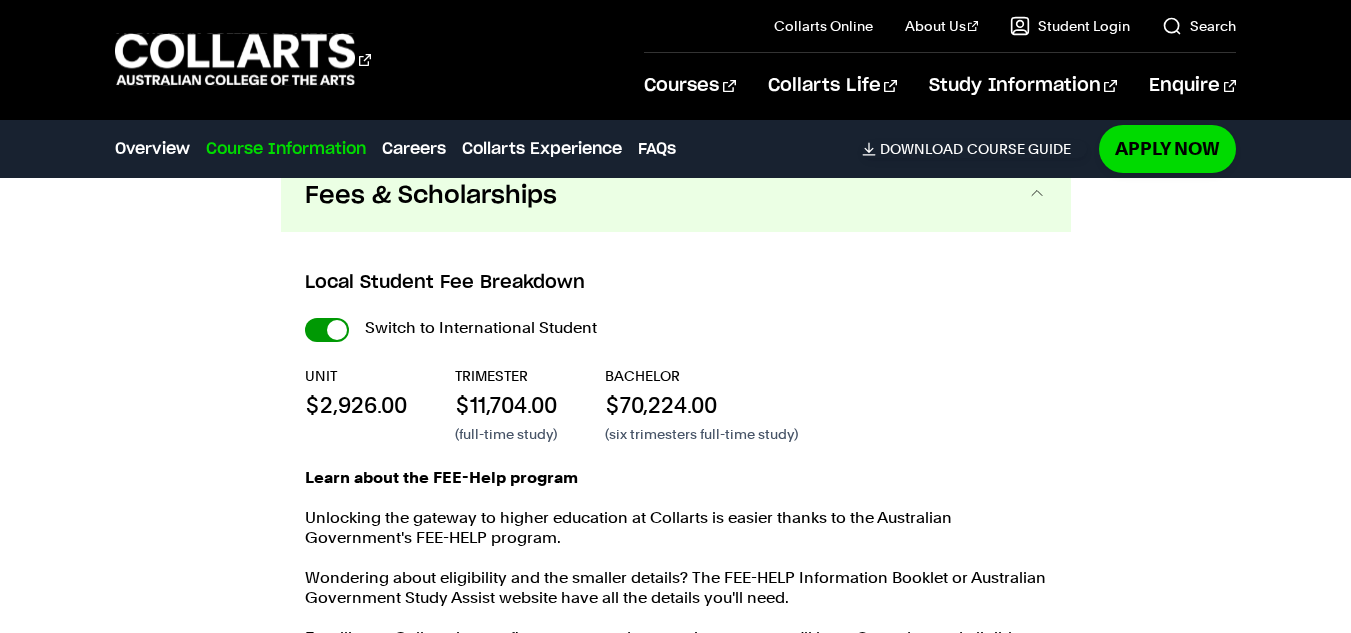 checkbox on "true" 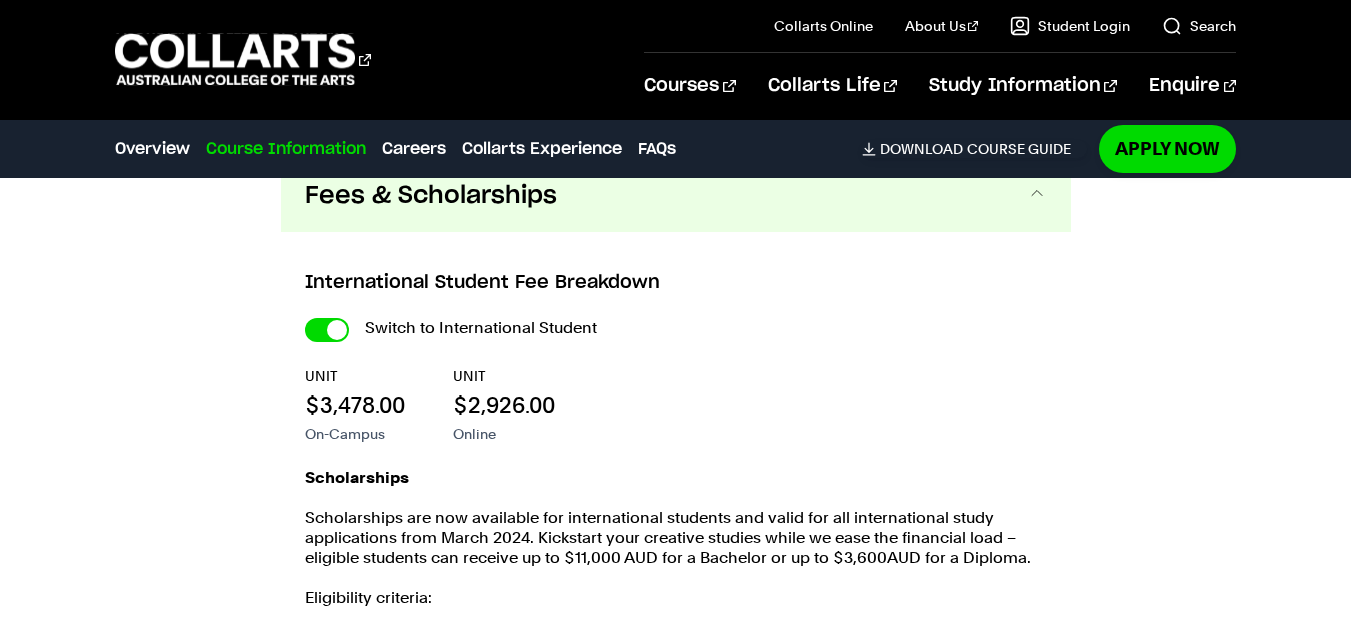 click on "International Student" at bounding box center [0, 0] 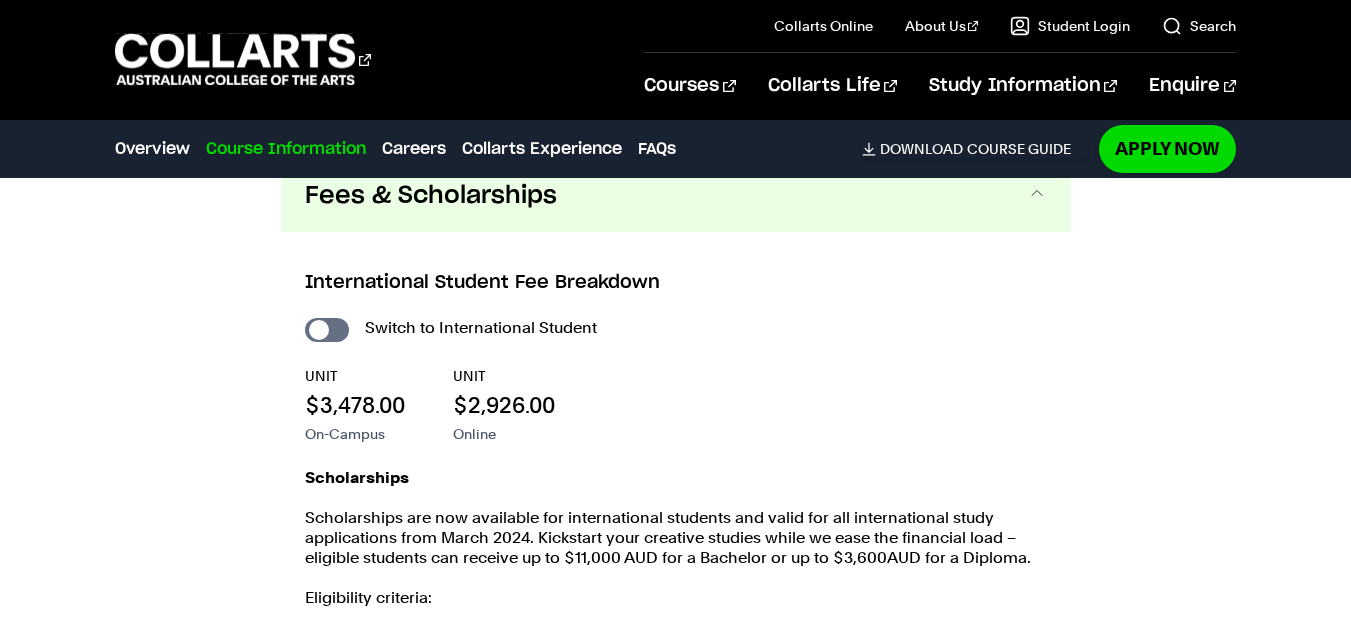 checkbox on "false" 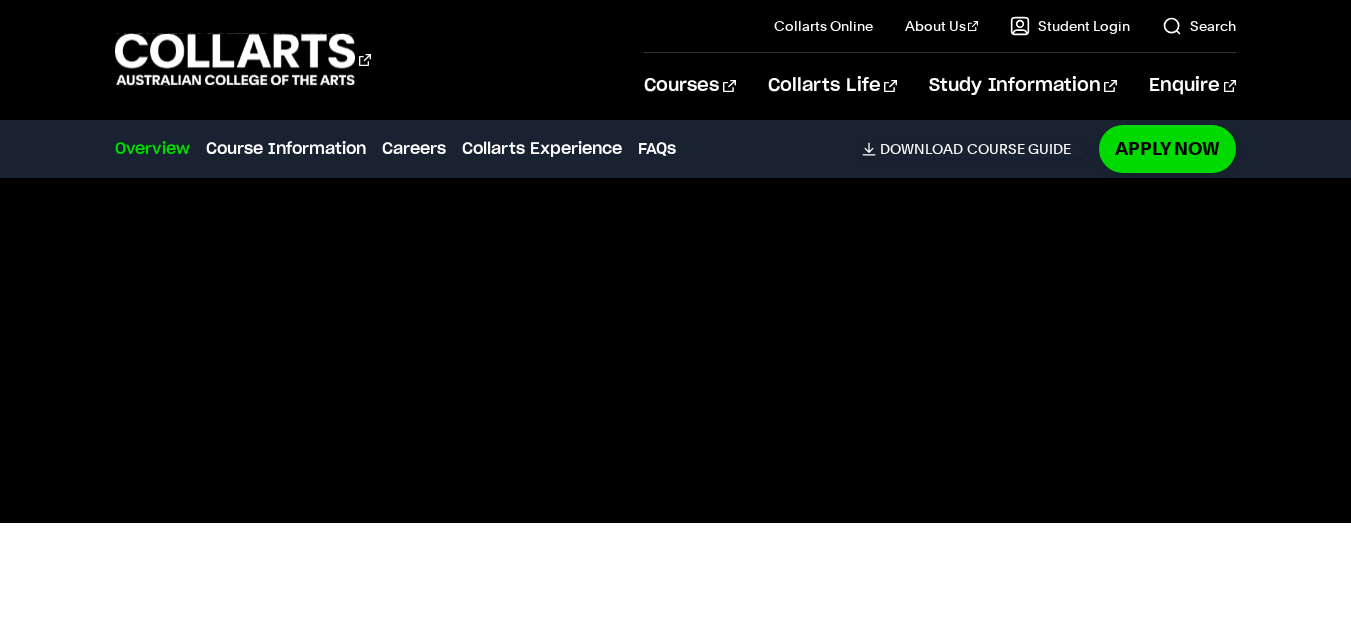 scroll, scrollTop: 0, scrollLeft: 0, axis: both 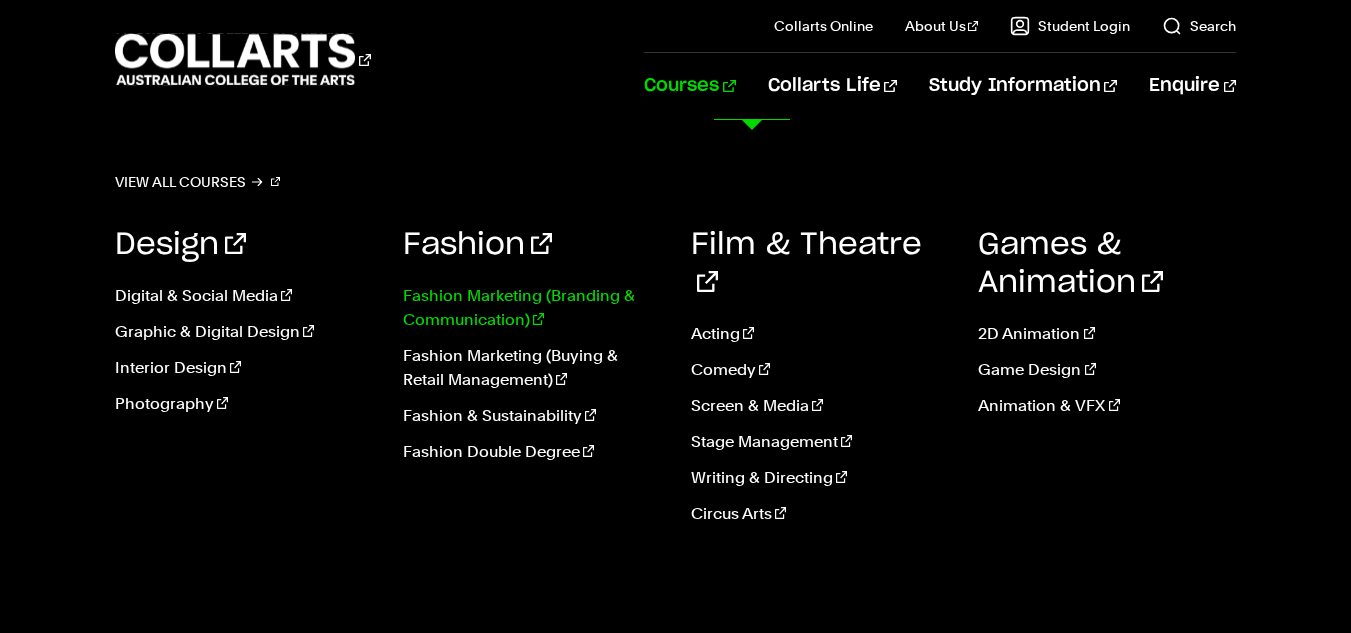 click on "Fashion Marketing (Branding & Communication)" at bounding box center (532, 308) 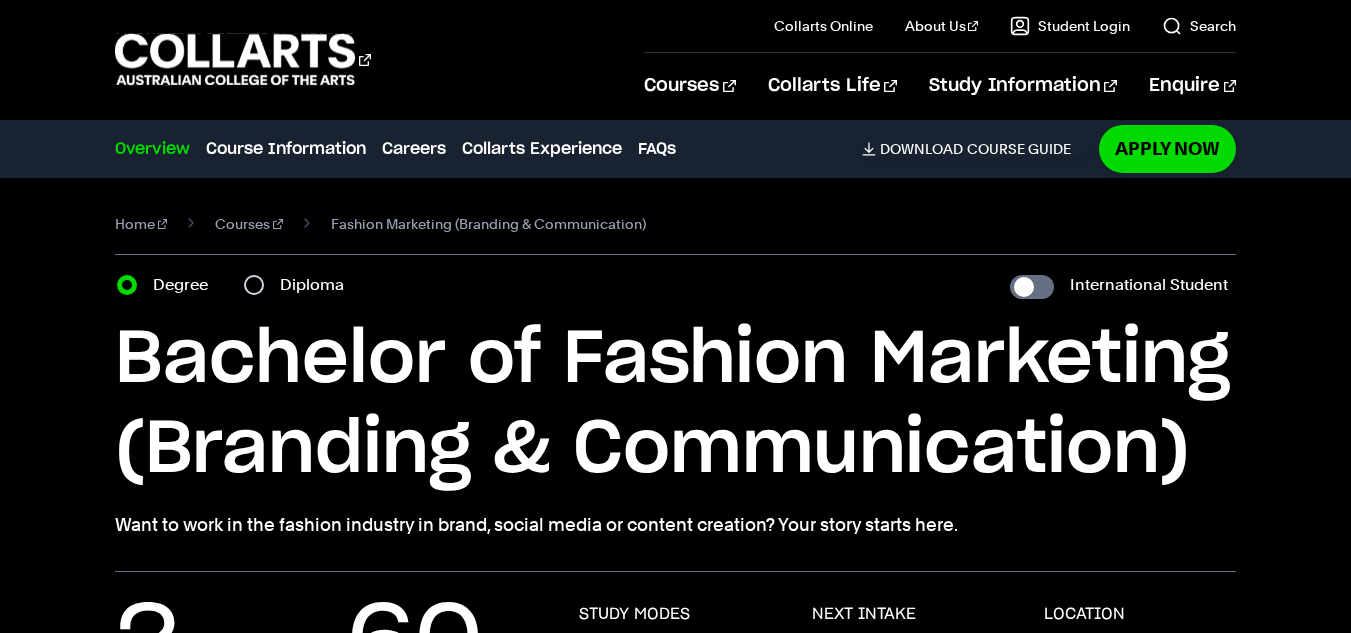 scroll, scrollTop: 882, scrollLeft: 0, axis: vertical 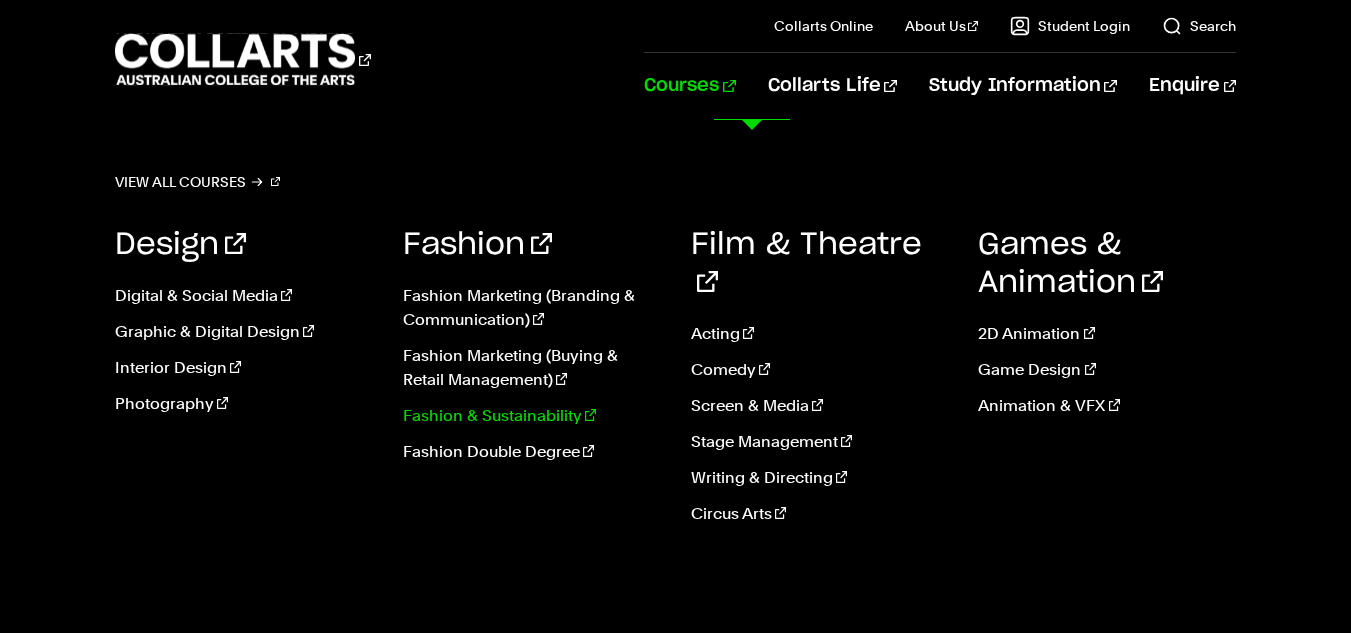 click on "Fashion & Sustainability" at bounding box center [532, 416] 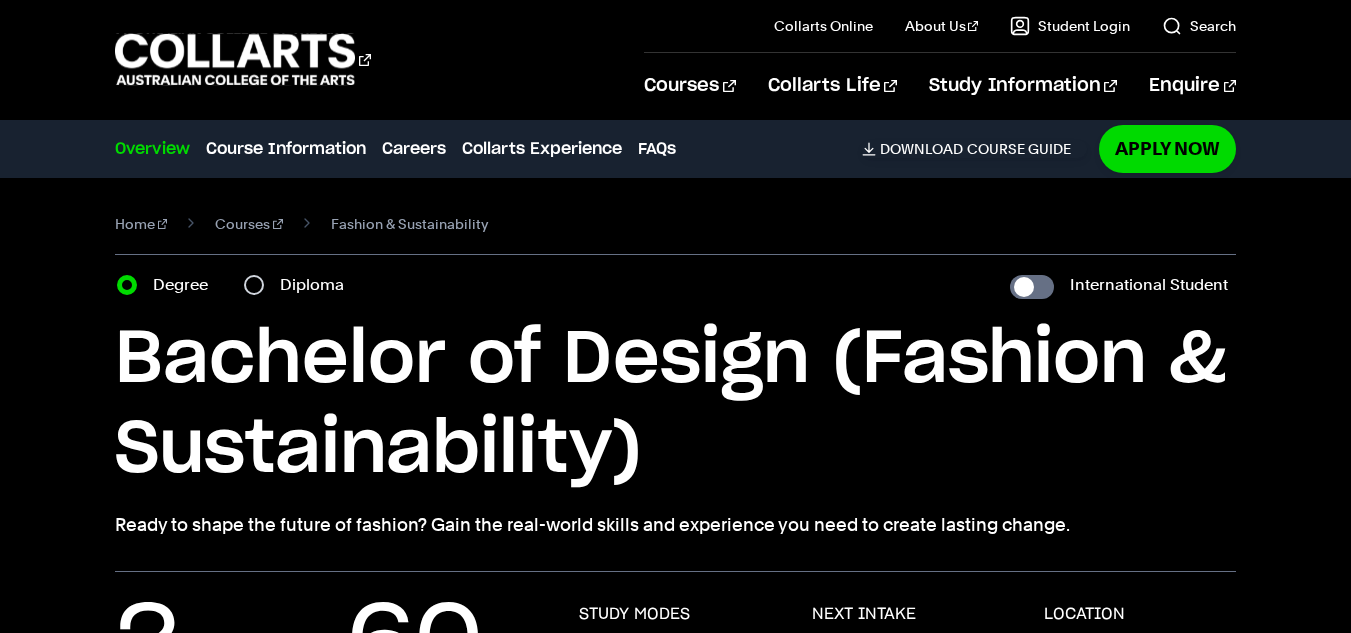 scroll, scrollTop: 99, scrollLeft: 0, axis: vertical 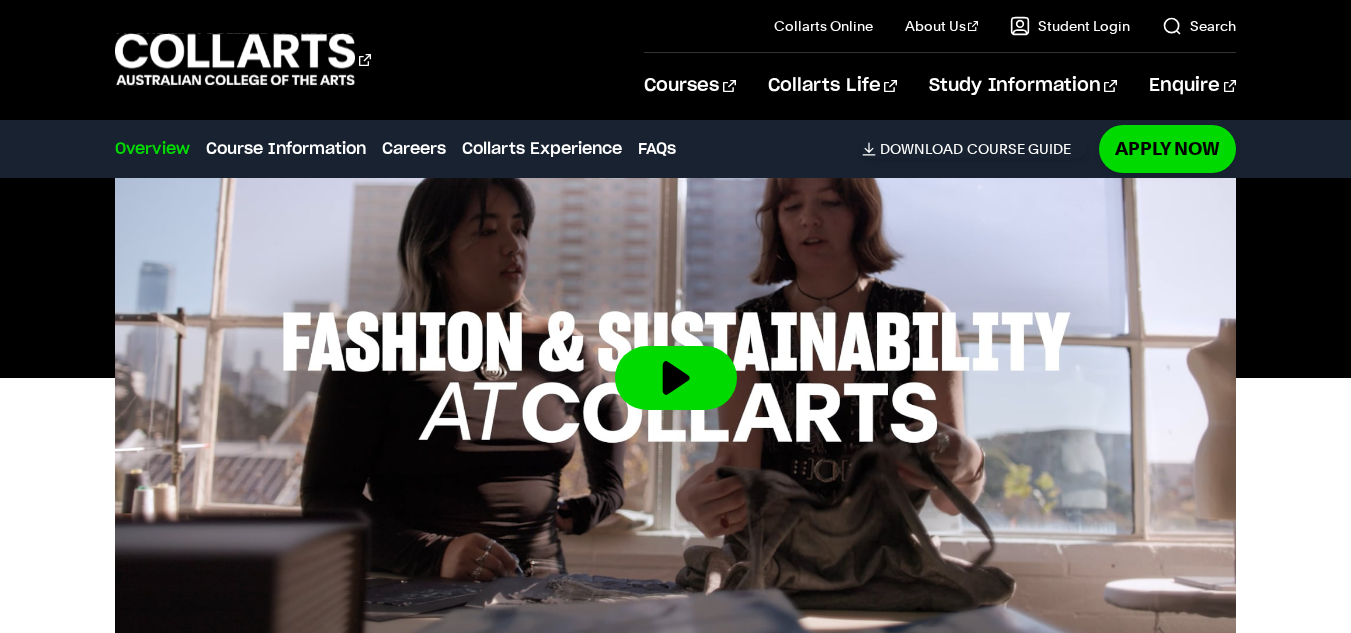 click at bounding box center [675, 378] 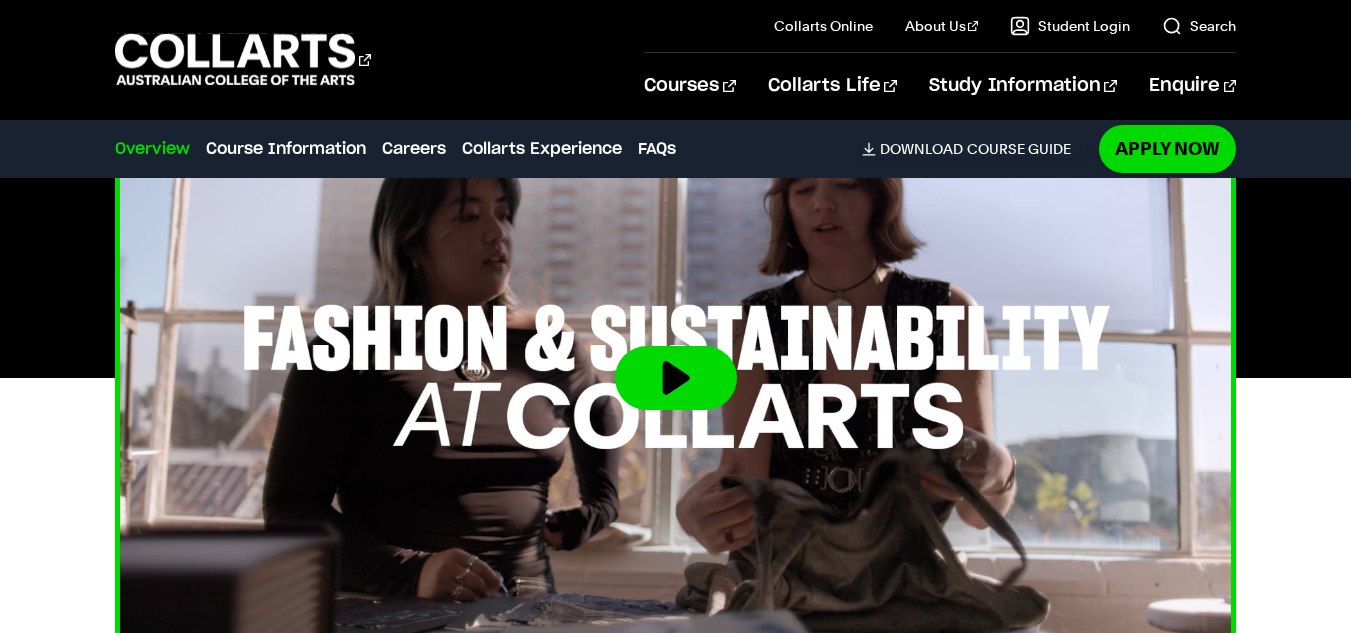 click at bounding box center (676, 378) 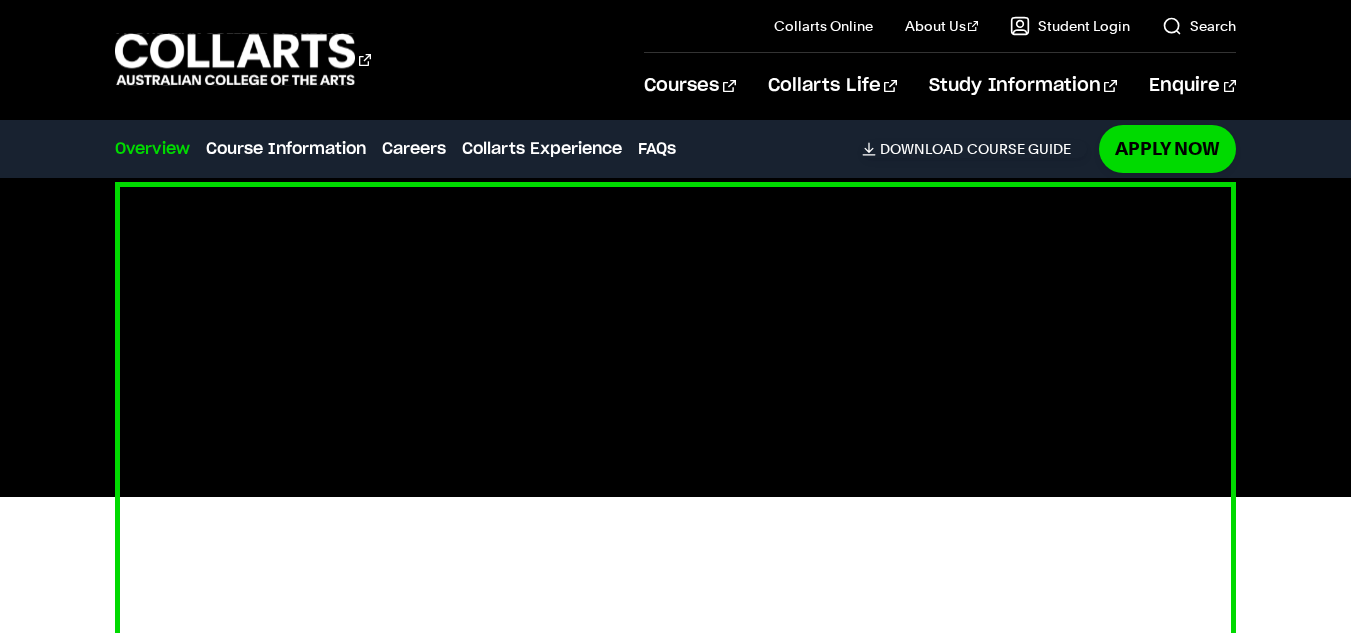 scroll, scrollTop: 617, scrollLeft: 0, axis: vertical 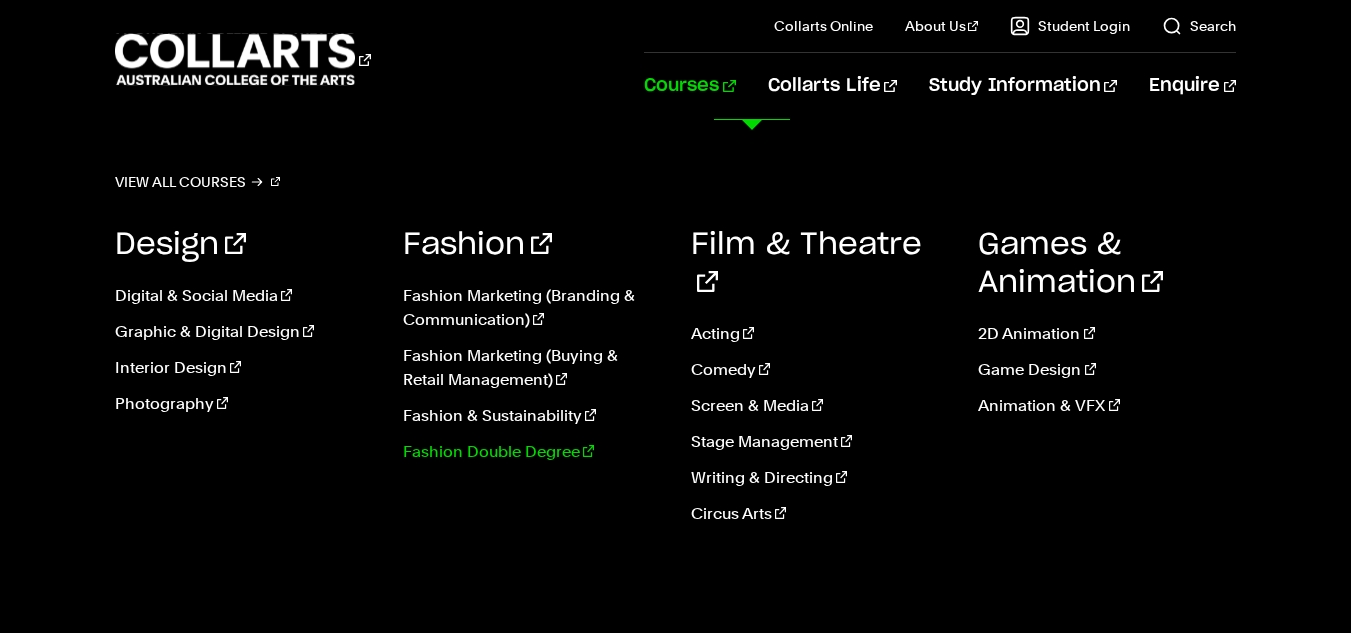 click on "Fashion Double Degree" at bounding box center [532, 452] 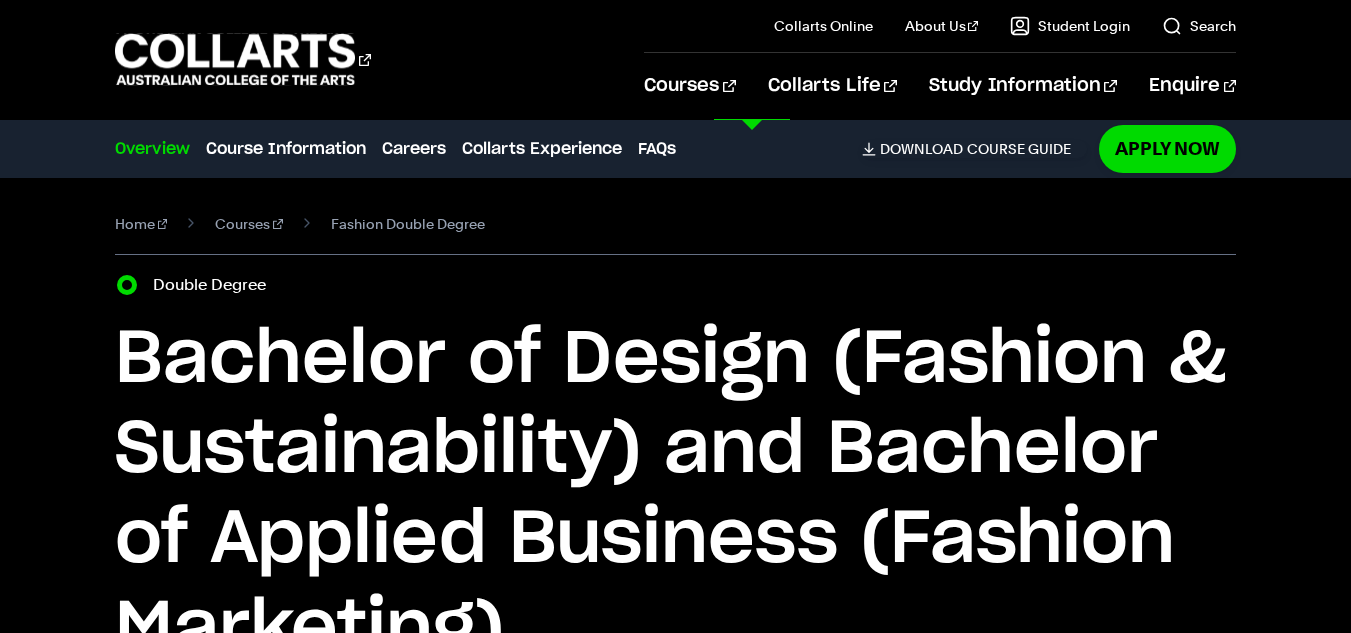 scroll, scrollTop: 159, scrollLeft: 0, axis: vertical 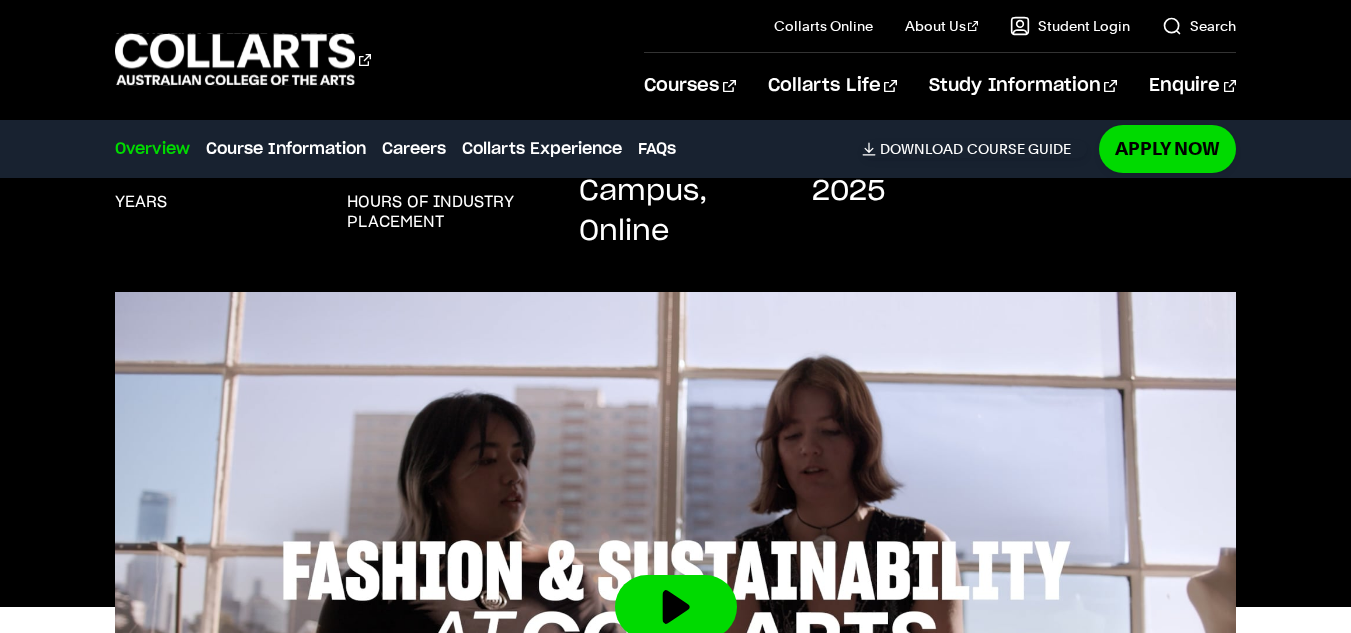 click at bounding box center (675, 607) 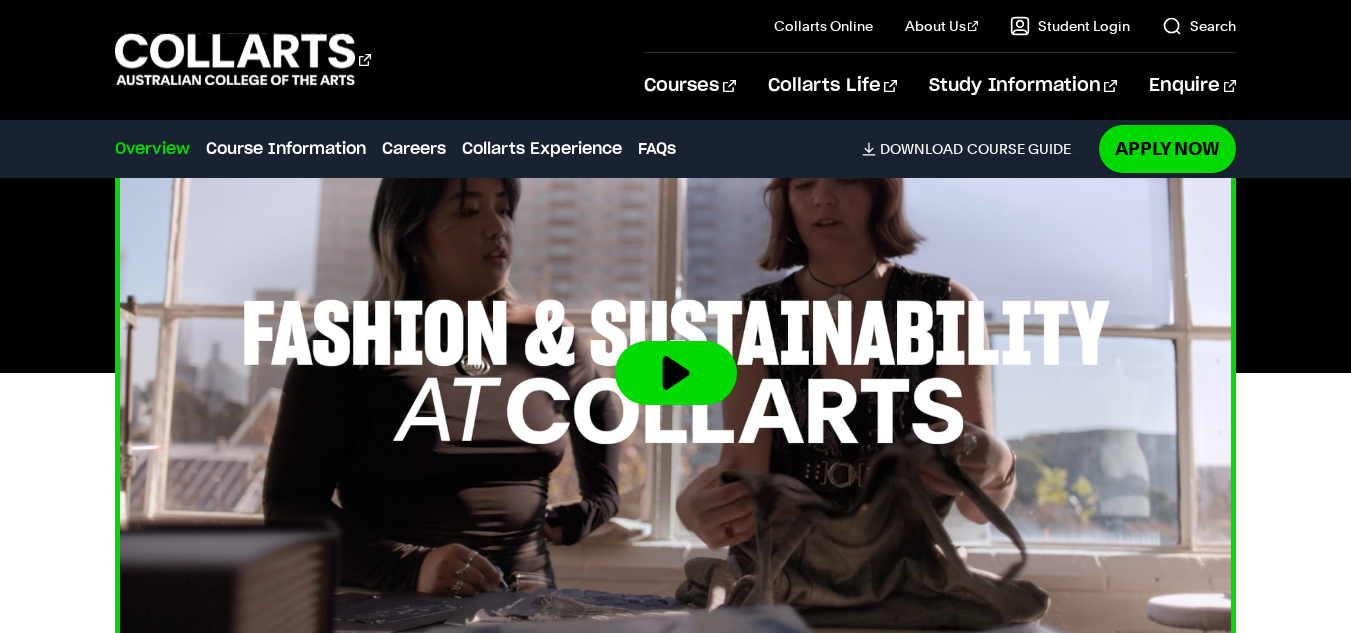 scroll, scrollTop: 923, scrollLeft: 0, axis: vertical 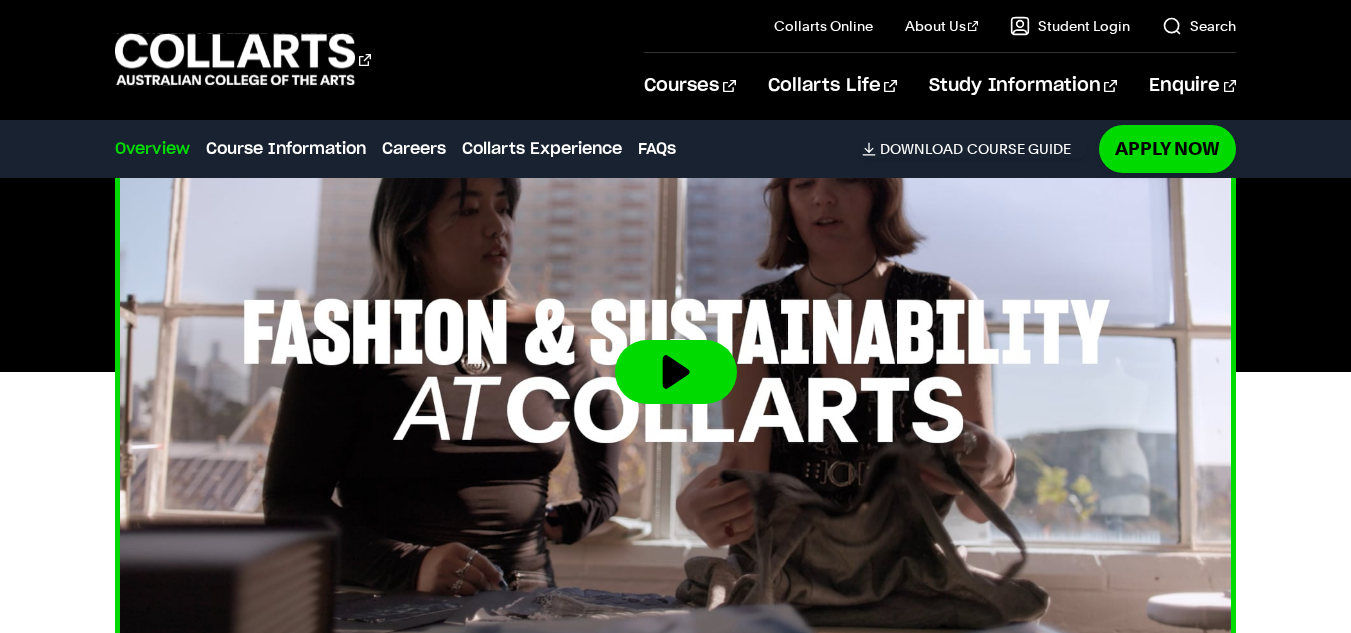 click at bounding box center (676, 372) 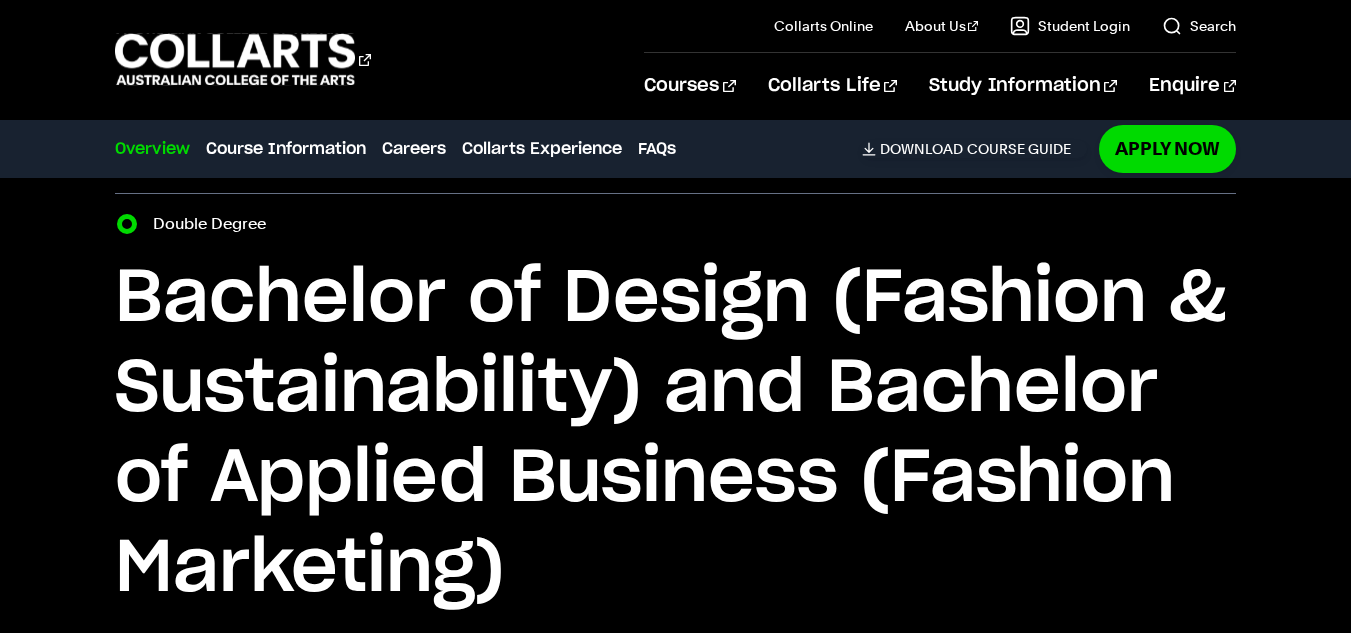 scroll, scrollTop: 60, scrollLeft: 0, axis: vertical 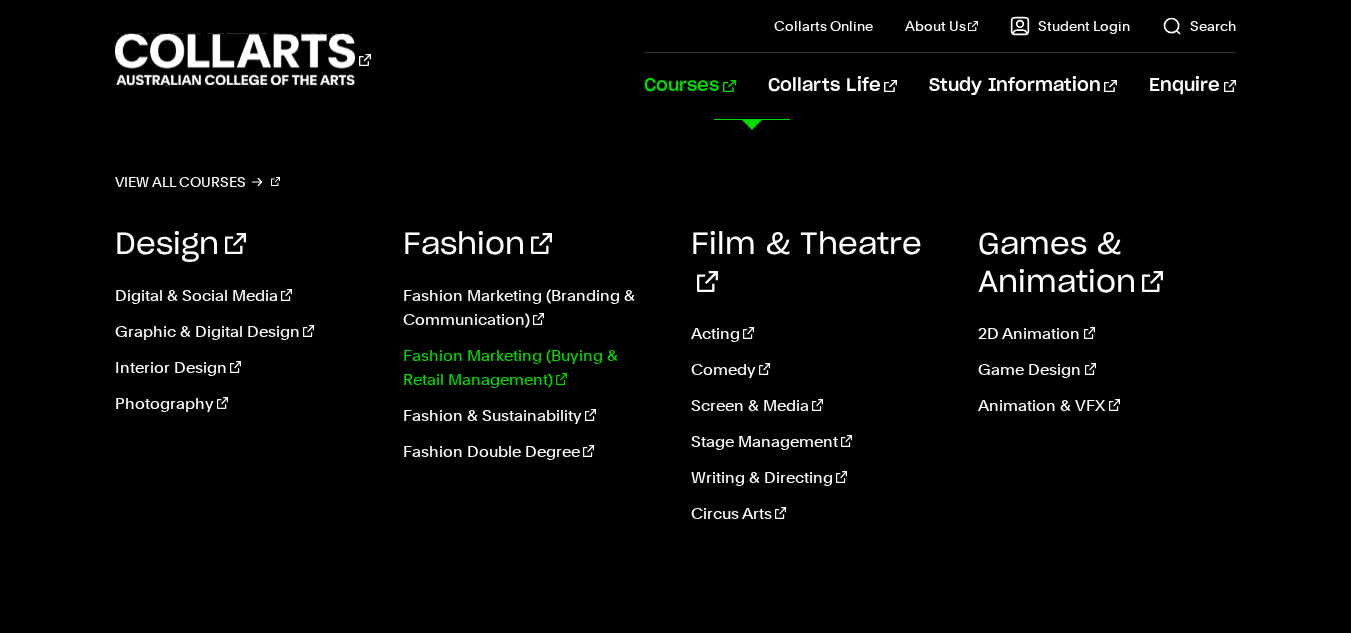 click on "Fashion Marketing (Buying & Retail Management)" at bounding box center (532, 368) 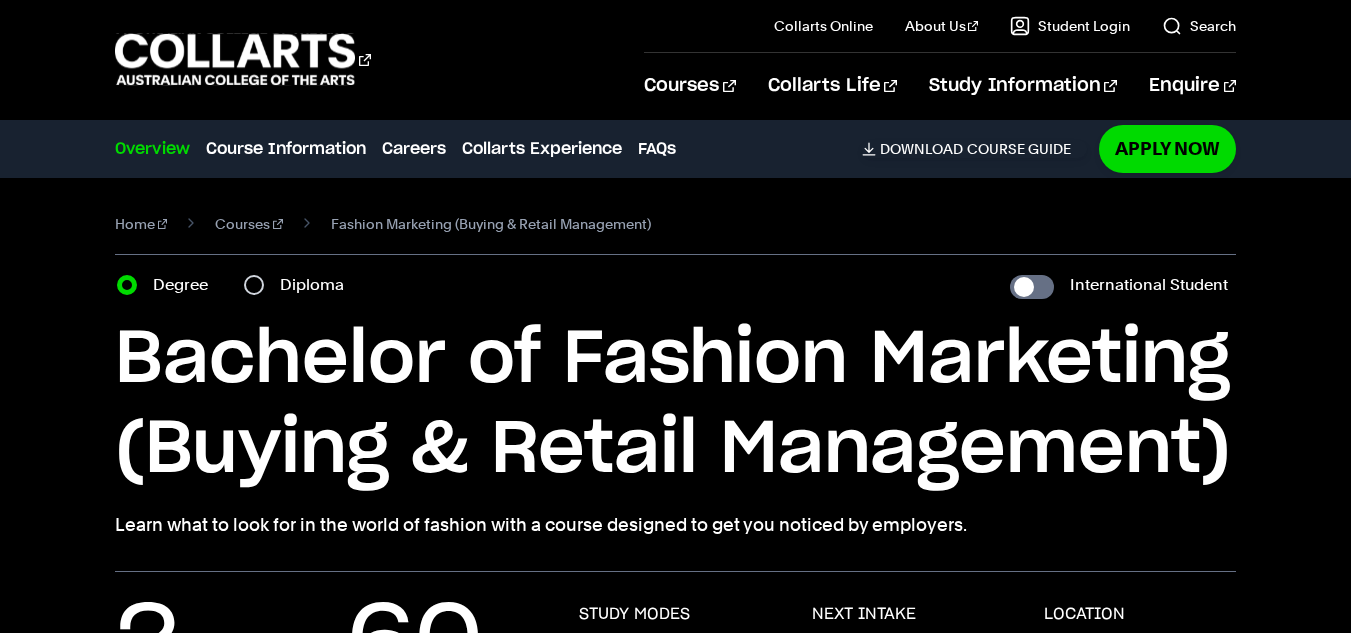 scroll, scrollTop: 226, scrollLeft: 0, axis: vertical 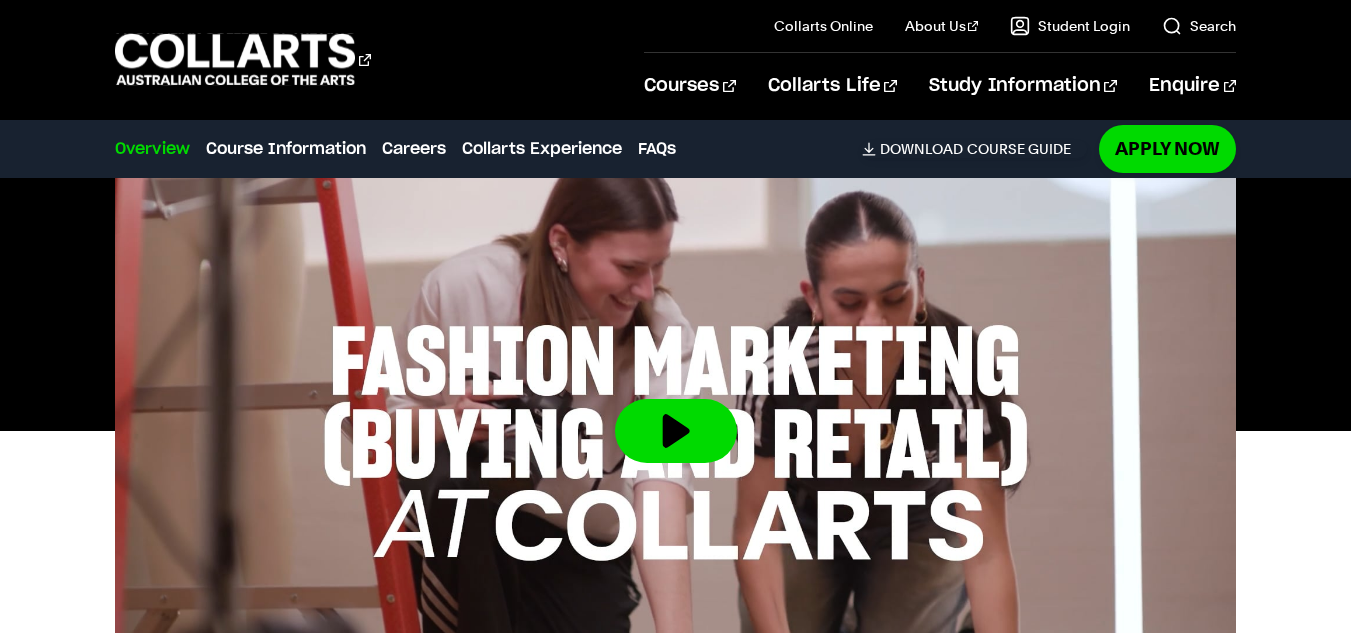 click at bounding box center [675, 431] 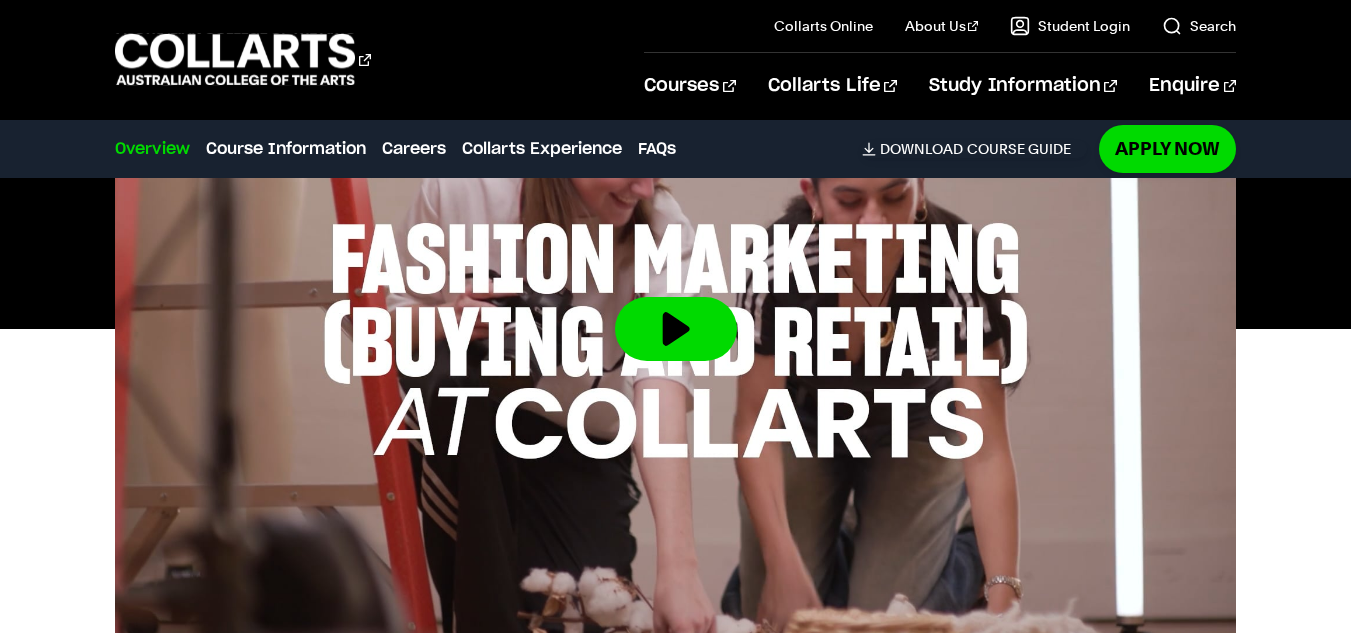scroll, scrollTop: 790, scrollLeft: 0, axis: vertical 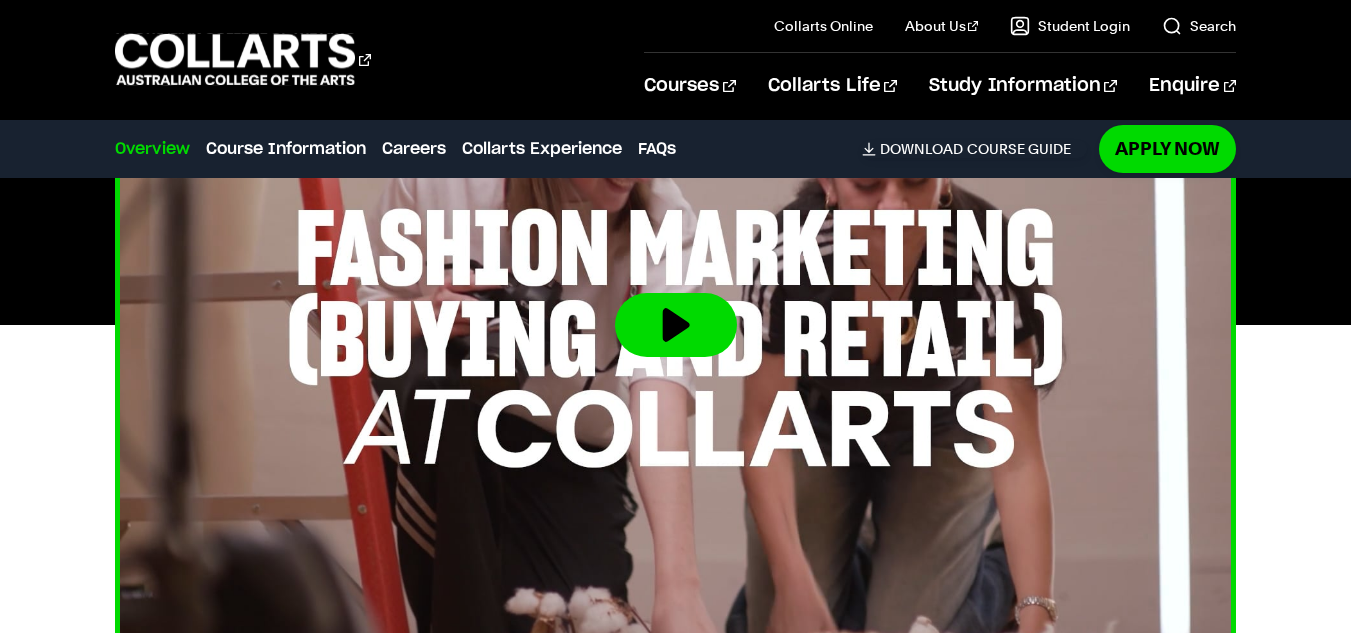 click at bounding box center [676, 325] 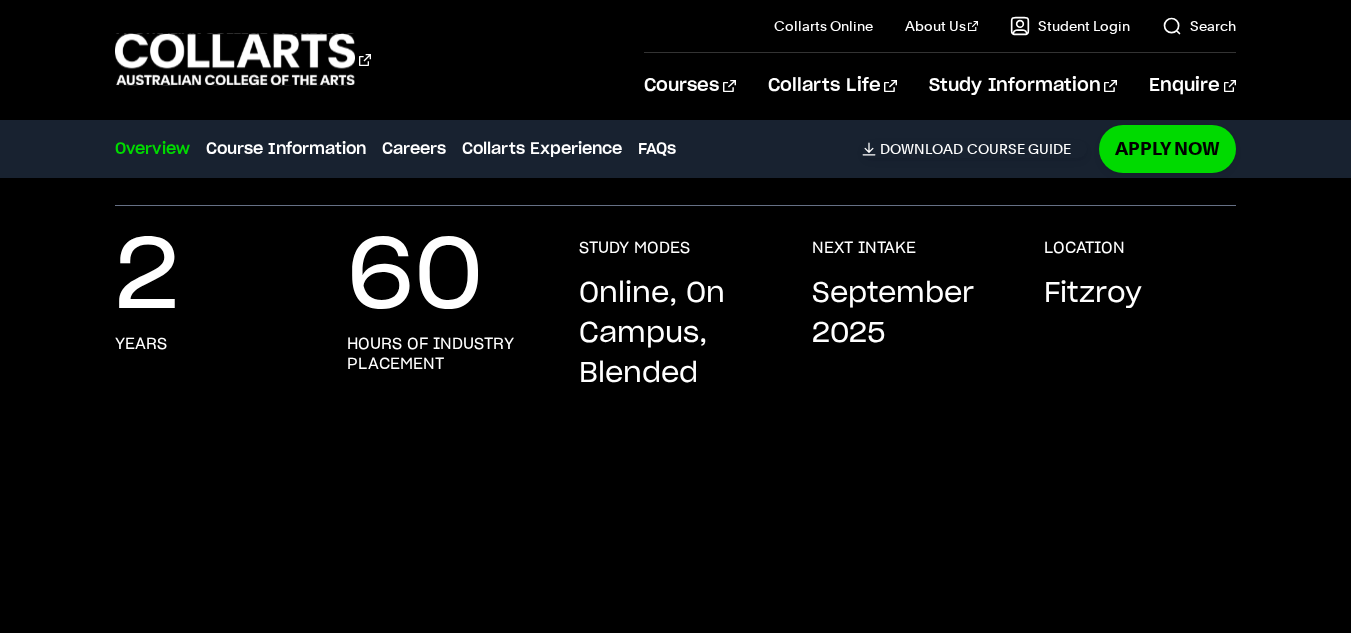 scroll, scrollTop: 363, scrollLeft: 0, axis: vertical 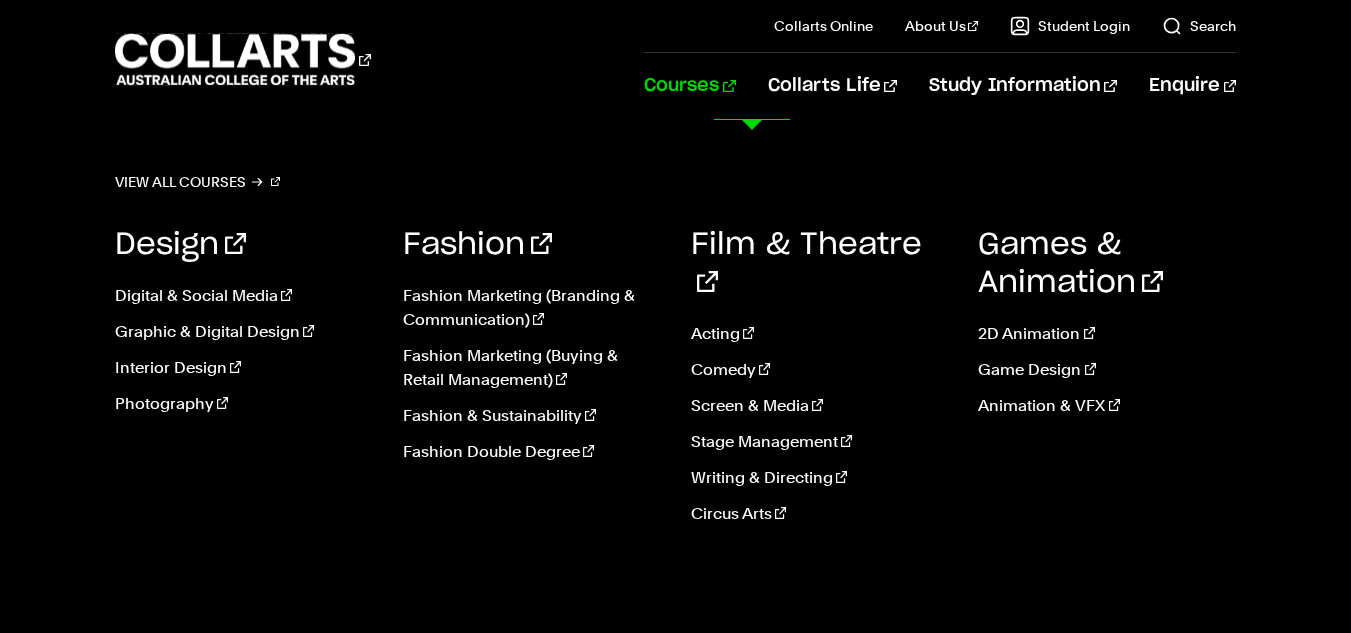 click on "Courses" at bounding box center [689, 86] 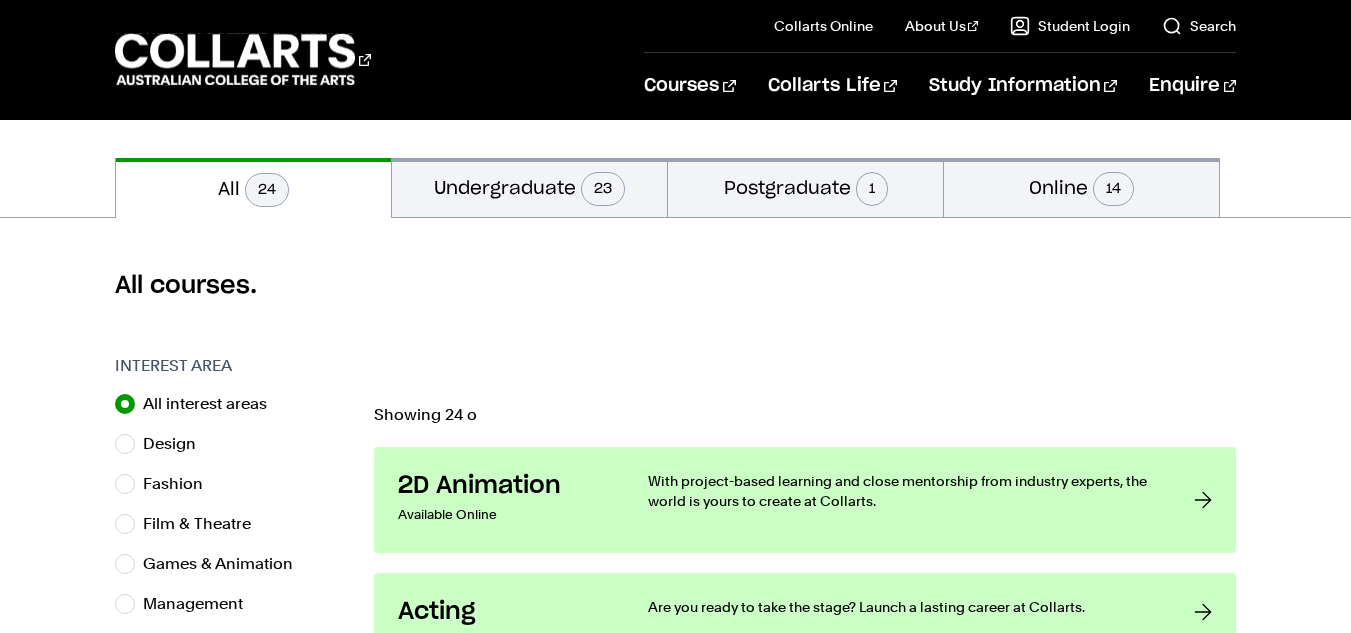 scroll, scrollTop: 409, scrollLeft: 0, axis: vertical 